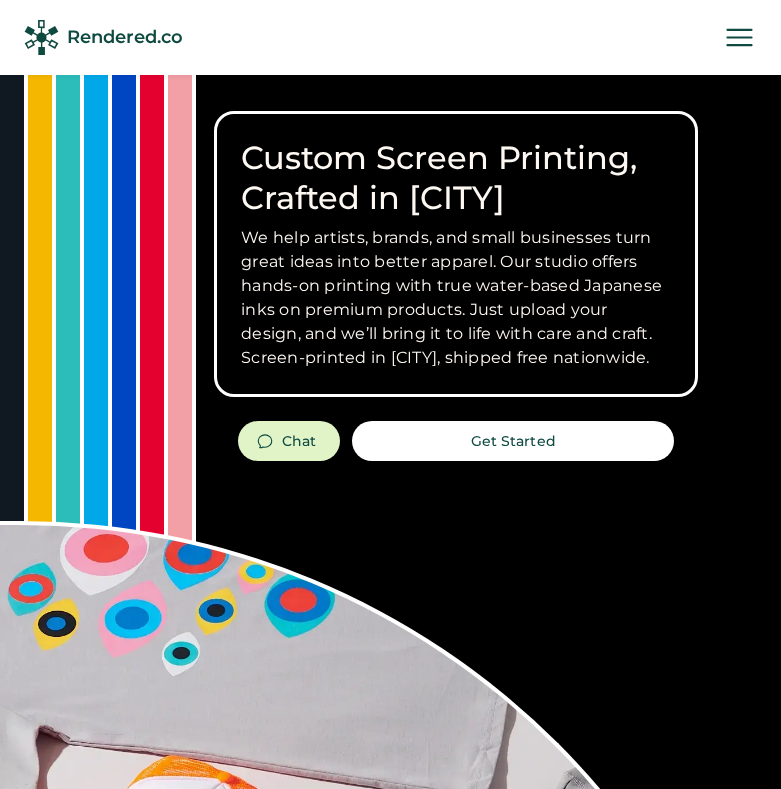 scroll, scrollTop: 0, scrollLeft: 0, axis: both 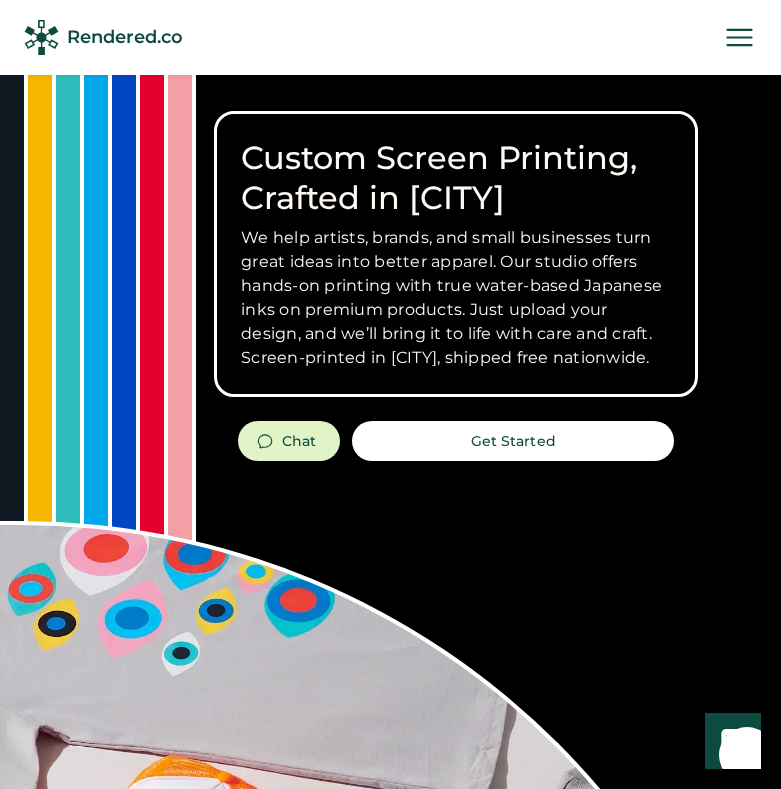 click 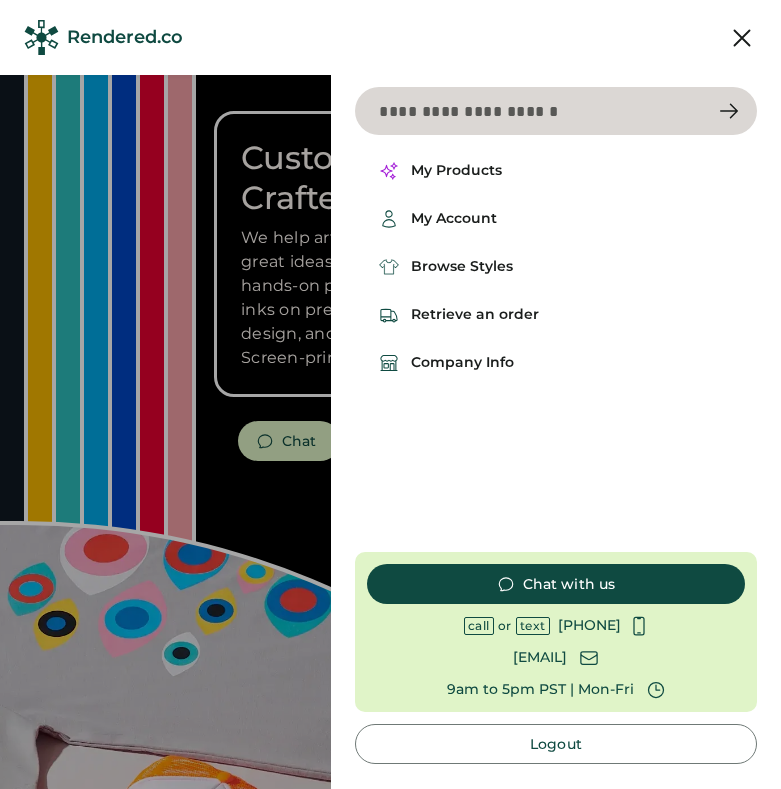 click at bounding box center [556, 111] 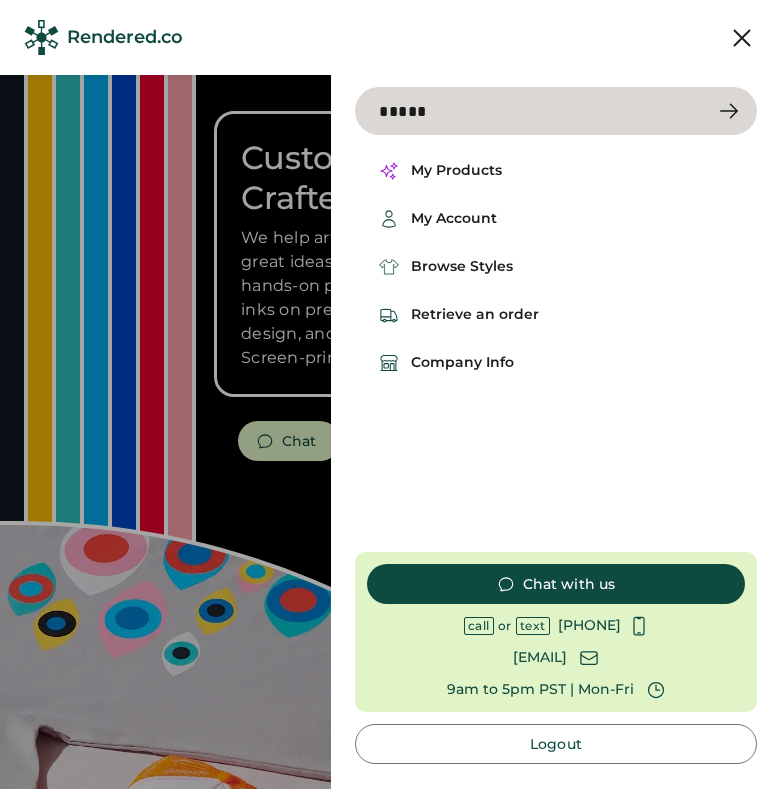 type on "*****" 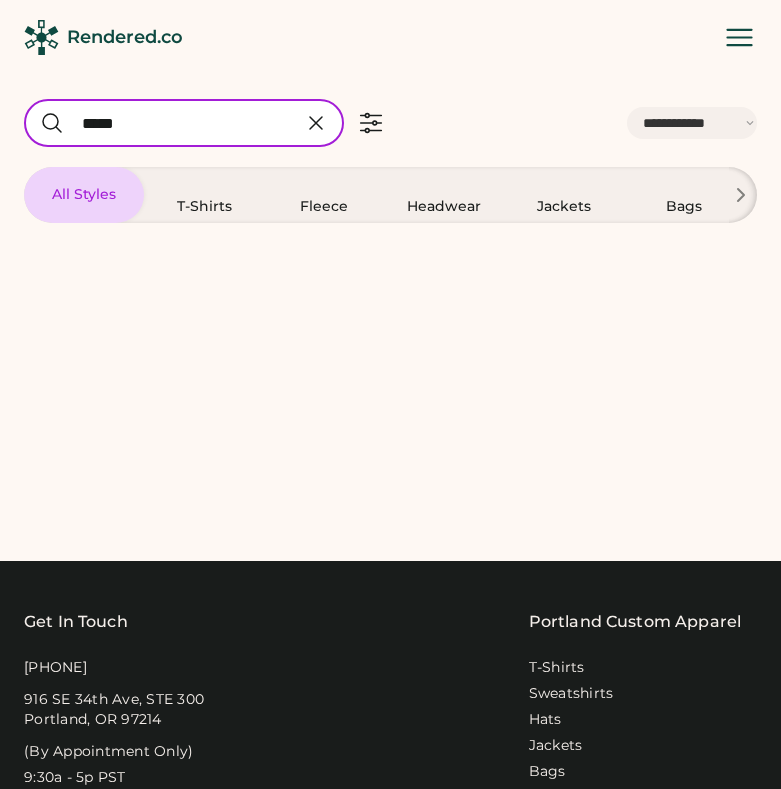select on "*****" 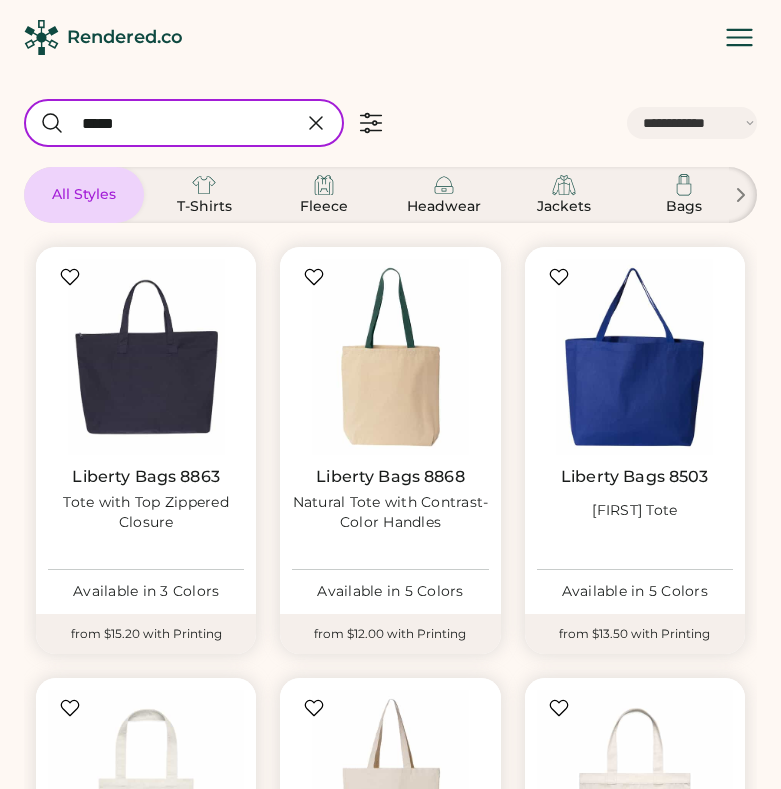 scroll, scrollTop: 0, scrollLeft: 0, axis: both 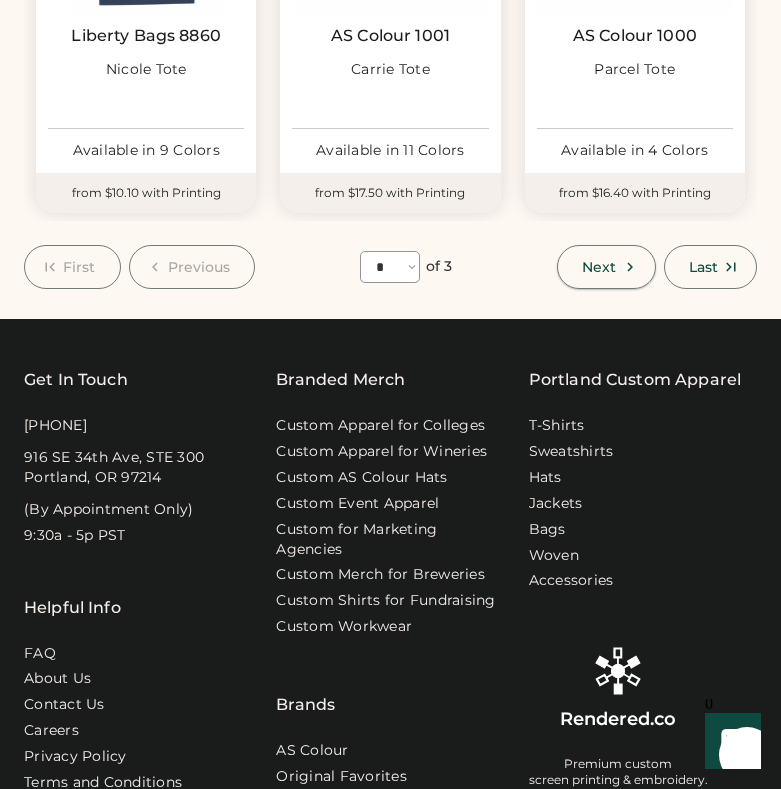 click on "Next" at bounding box center [599, 267] 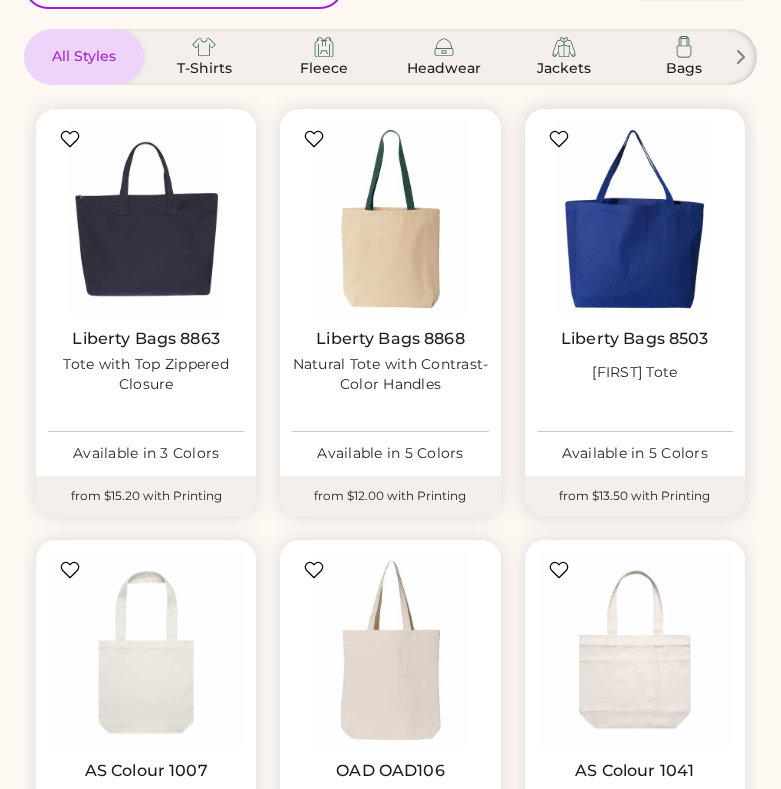scroll, scrollTop: 91, scrollLeft: 0, axis: vertical 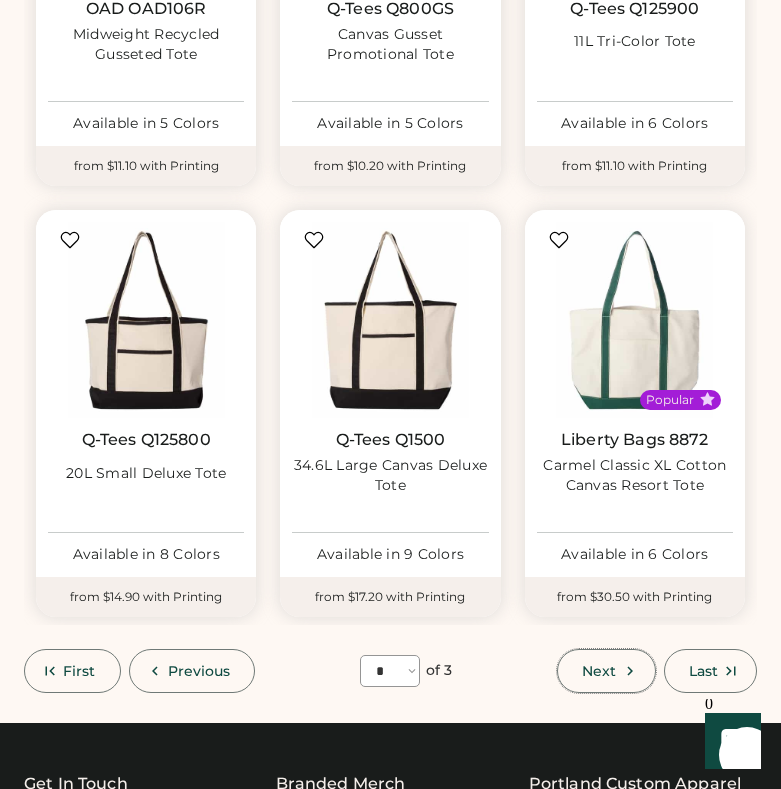 click on "Next" at bounding box center [599, 671] 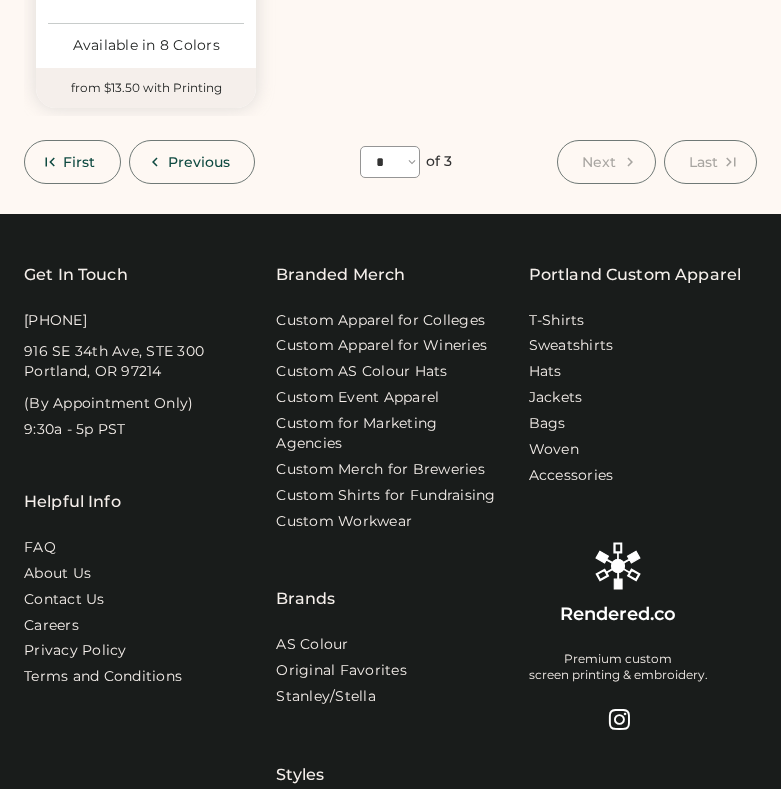 scroll, scrollTop: 453, scrollLeft: 0, axis: vertical 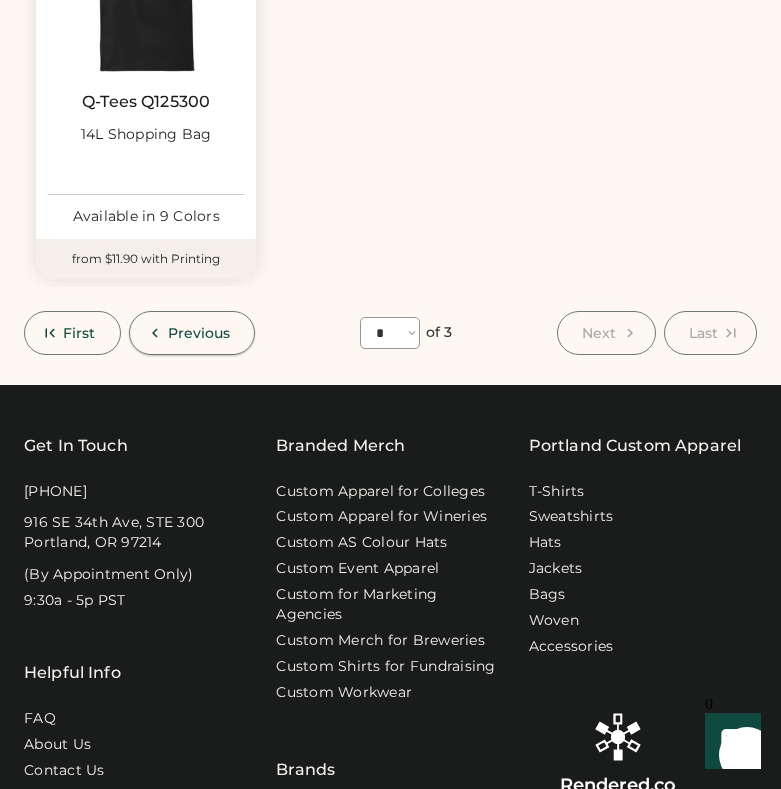 click on "Previous" at bounding box center [199, 333] 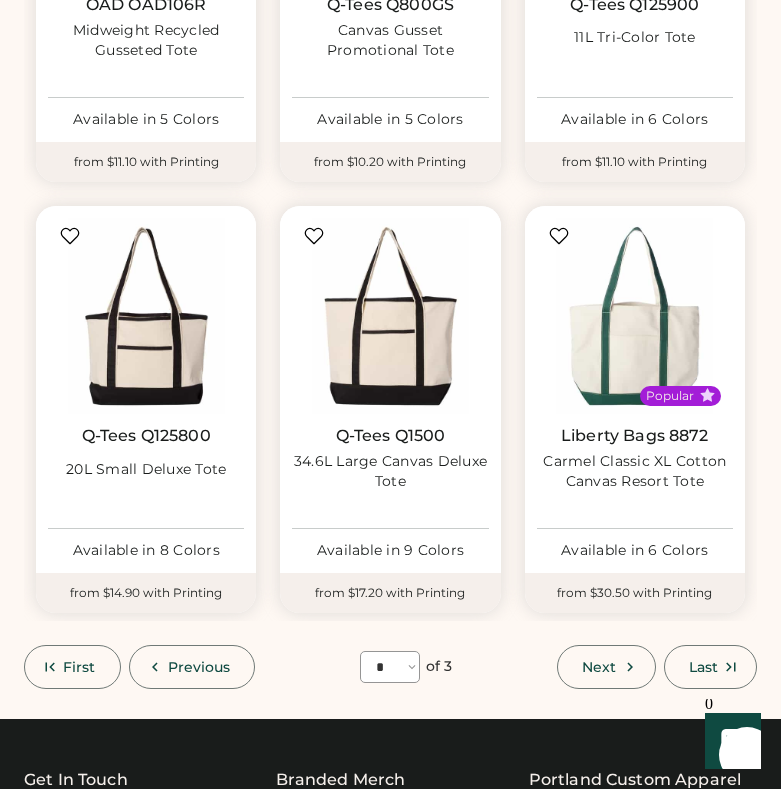 scroll, scrollTop: 1278, scrollLeft: 0, axis: vertical 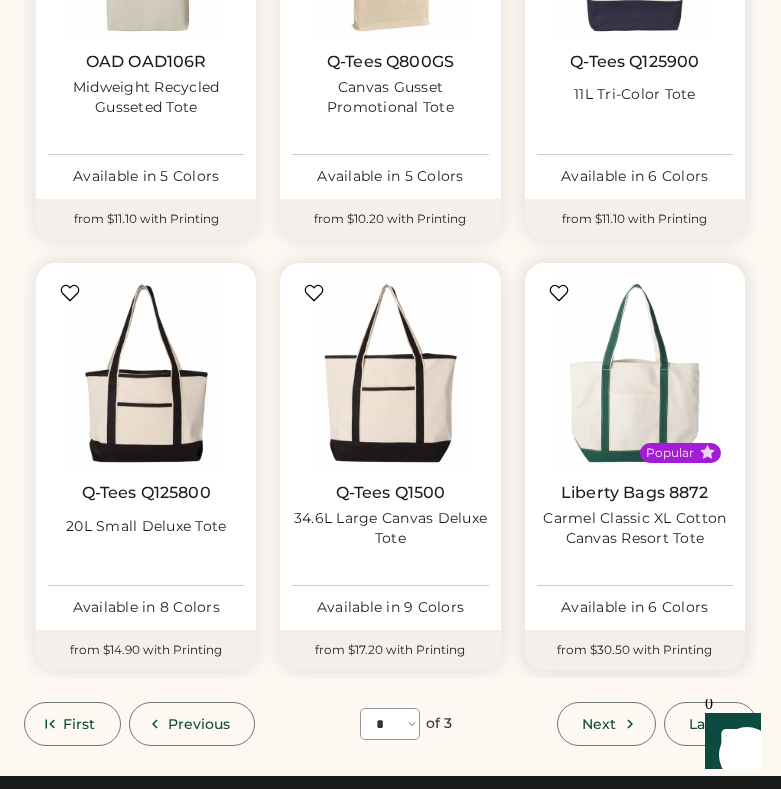 click on "Liberty Bags 8872" at bounding box center [635, 493] 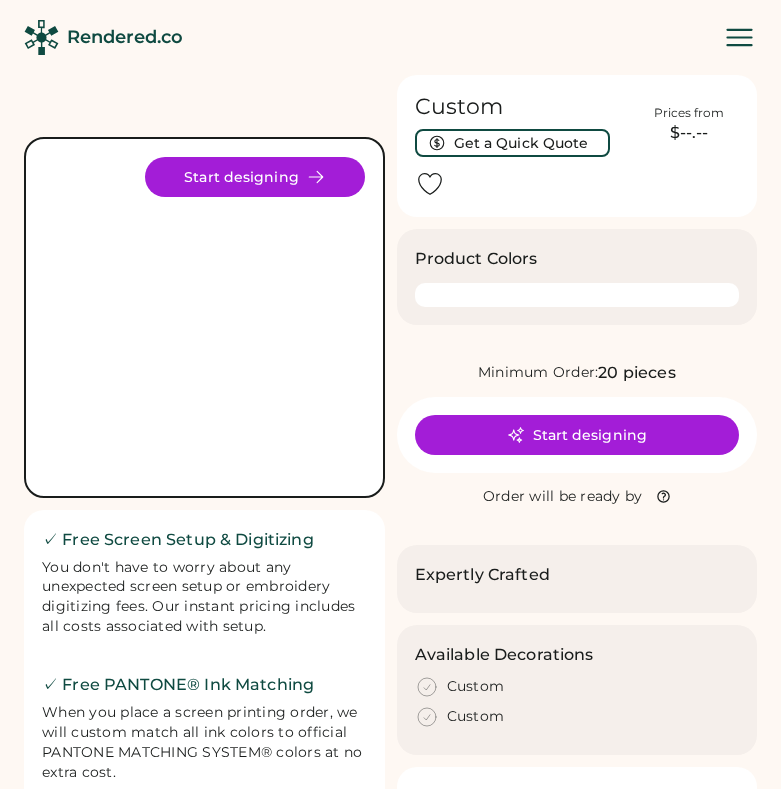 scroll, scrollTop: 0, scrollLeft: 0, axis: both 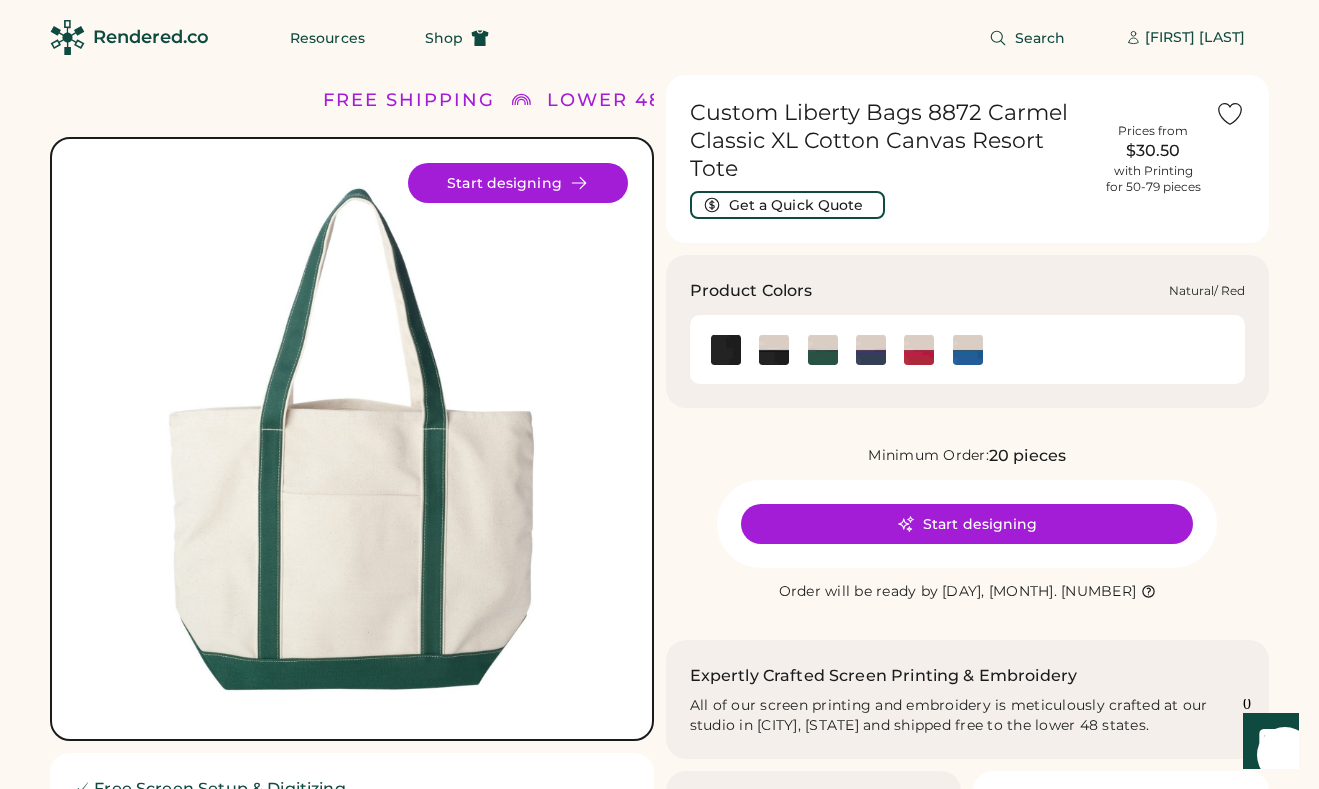 click at bounding box center [919, 349] 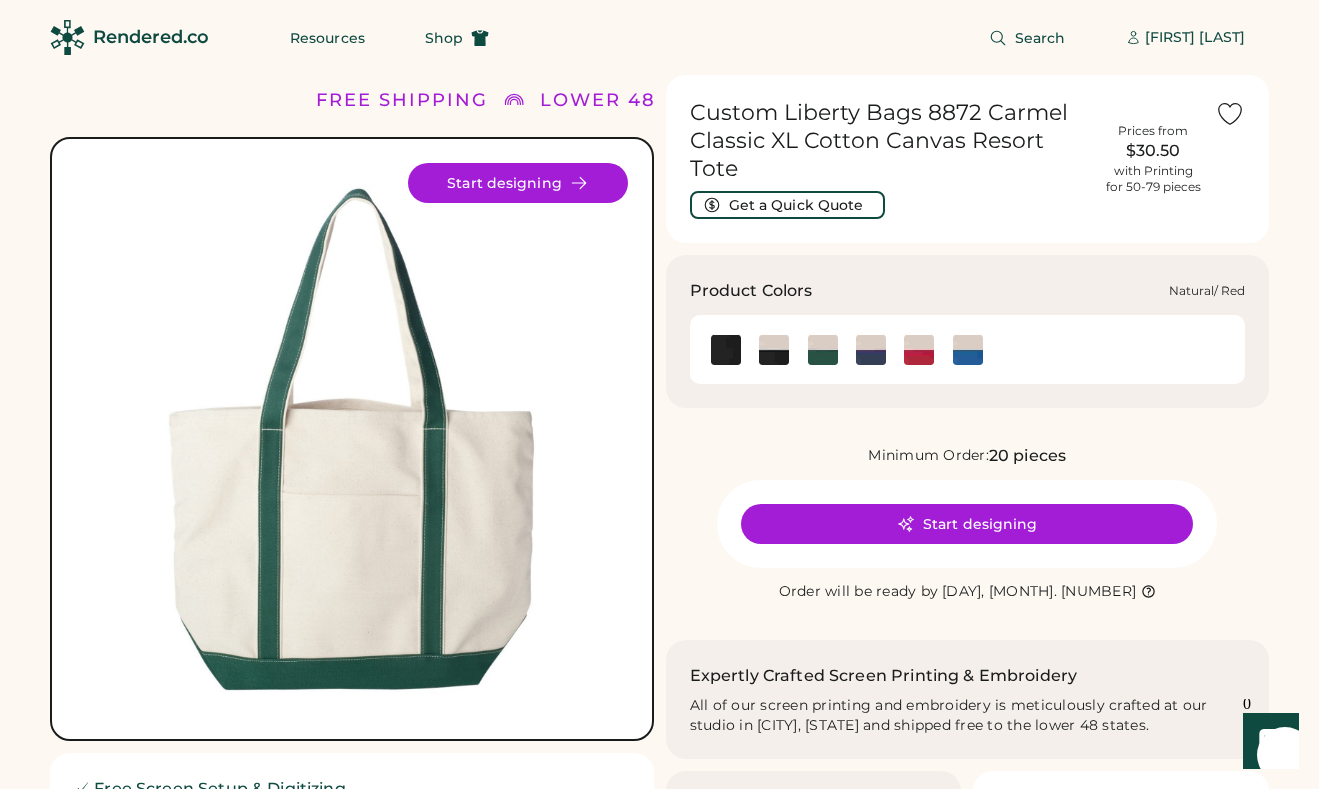 click 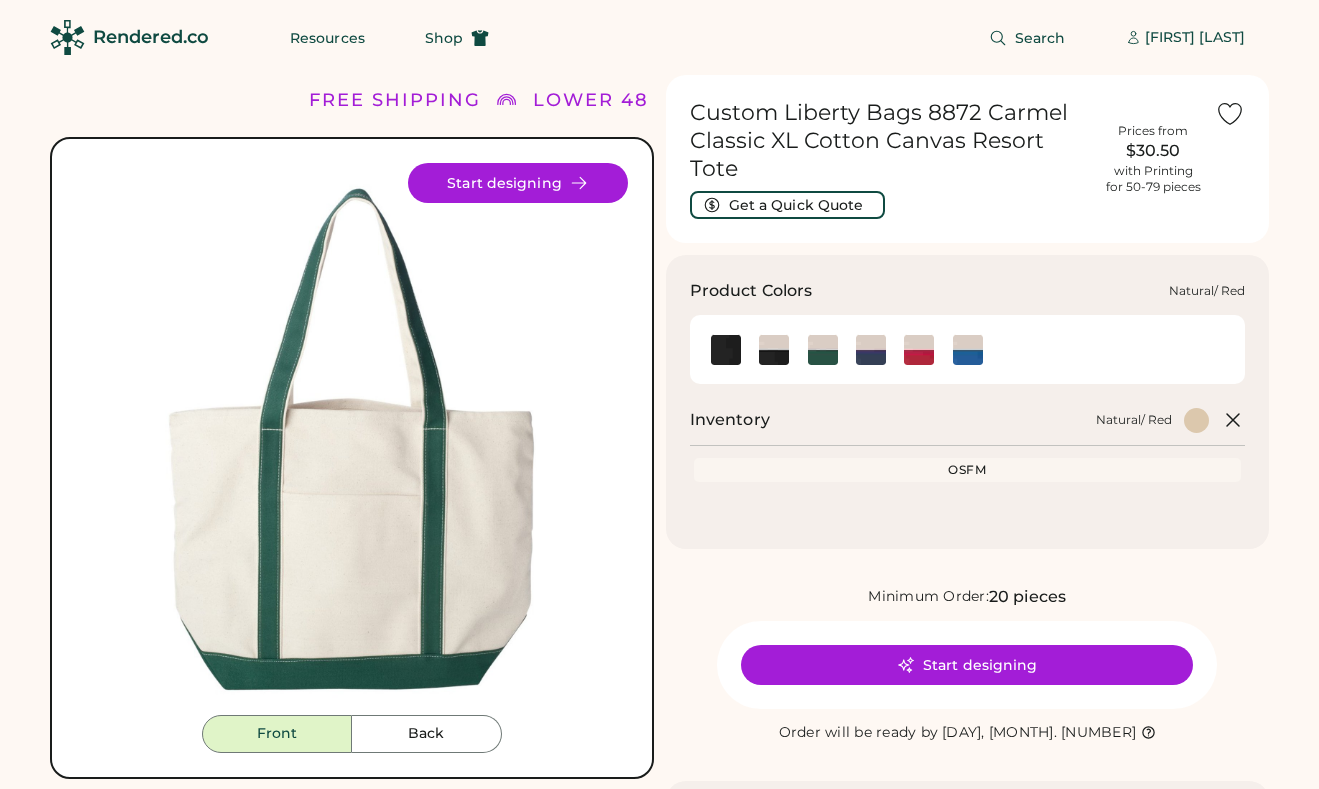 scroll, scrollTop: 0, scrollLeft: 0, axis: both 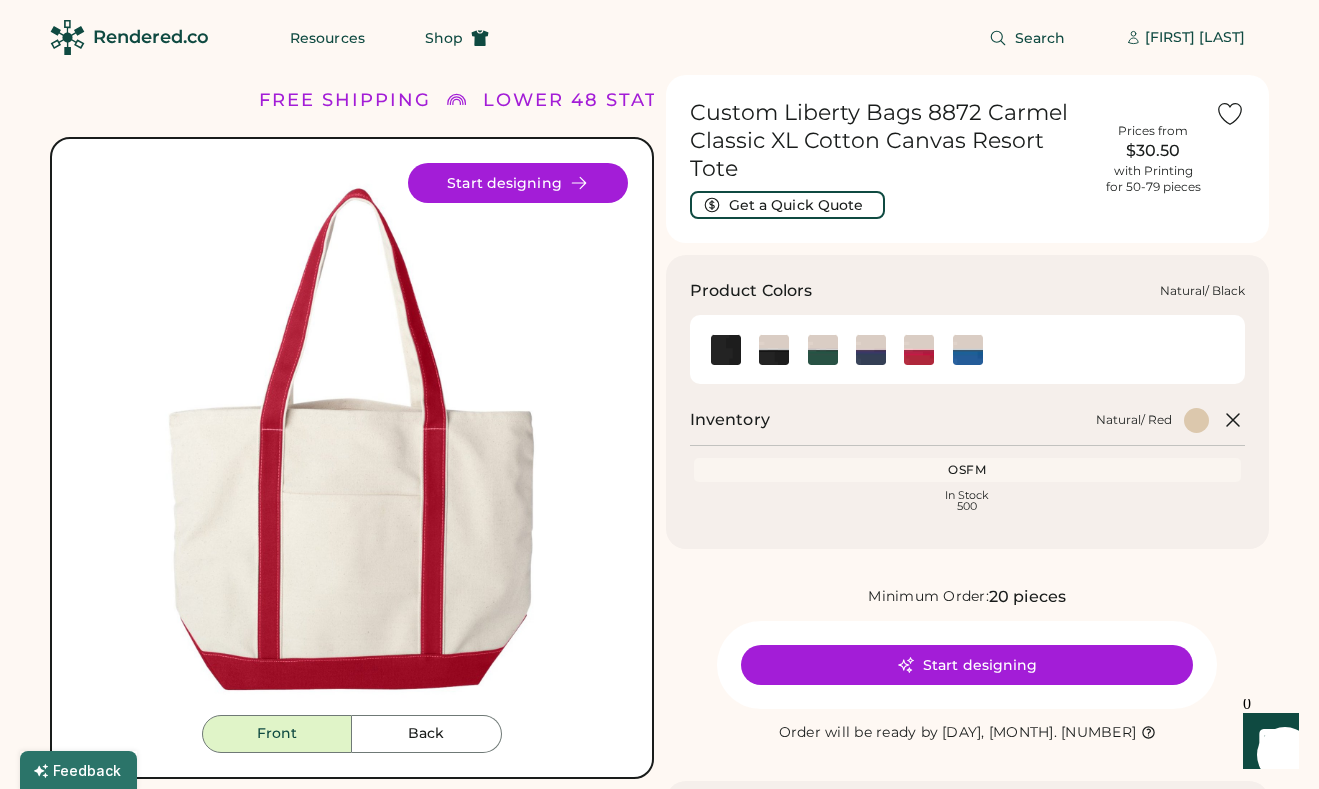click 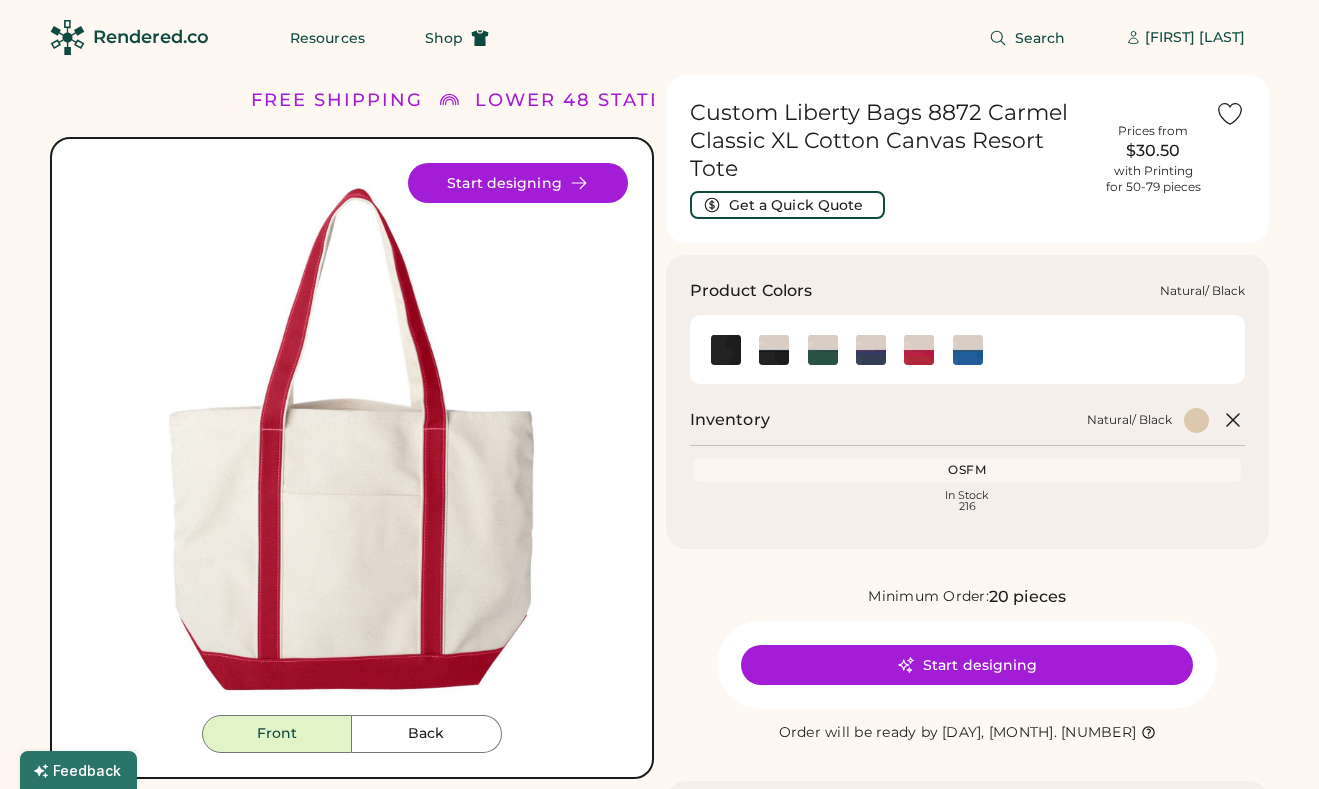 scroll, scrollTop: 0, scrollLeft: 0, axis: both 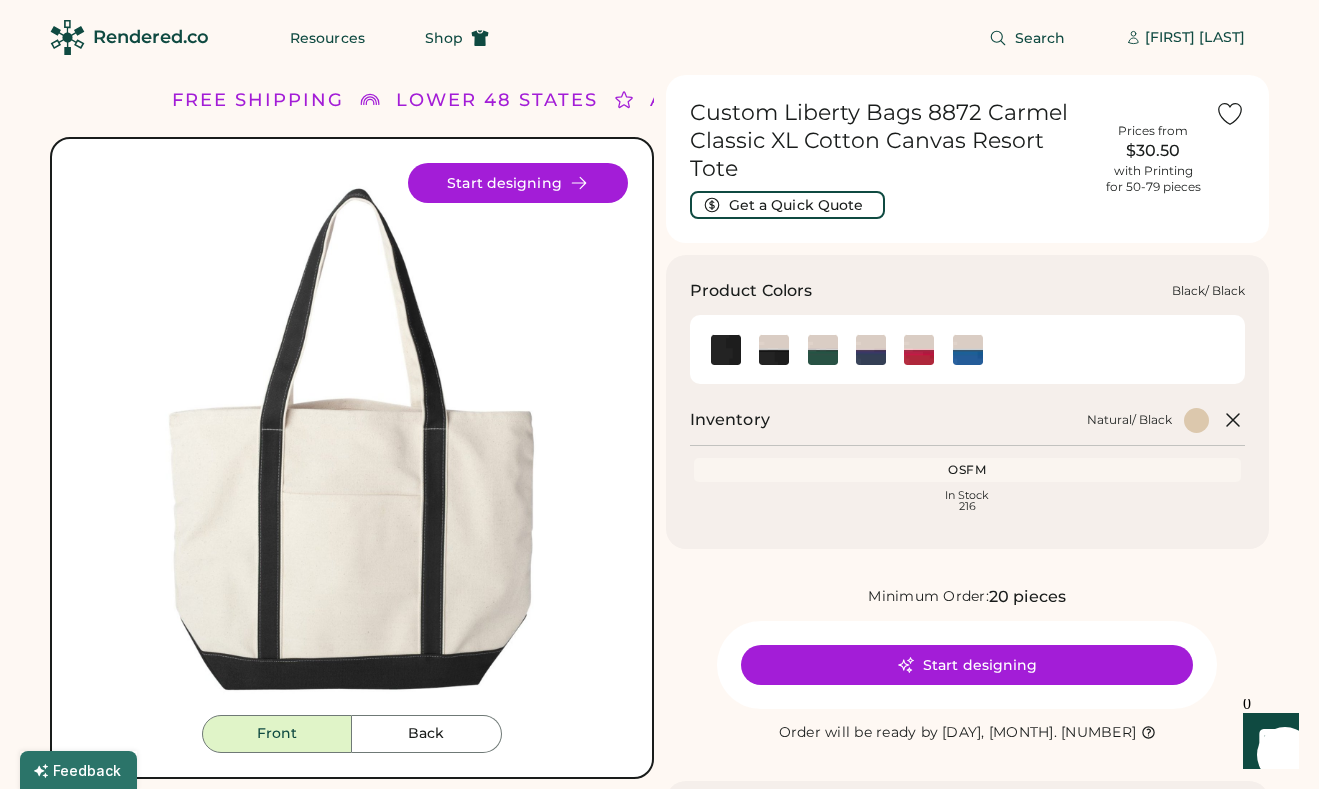 click 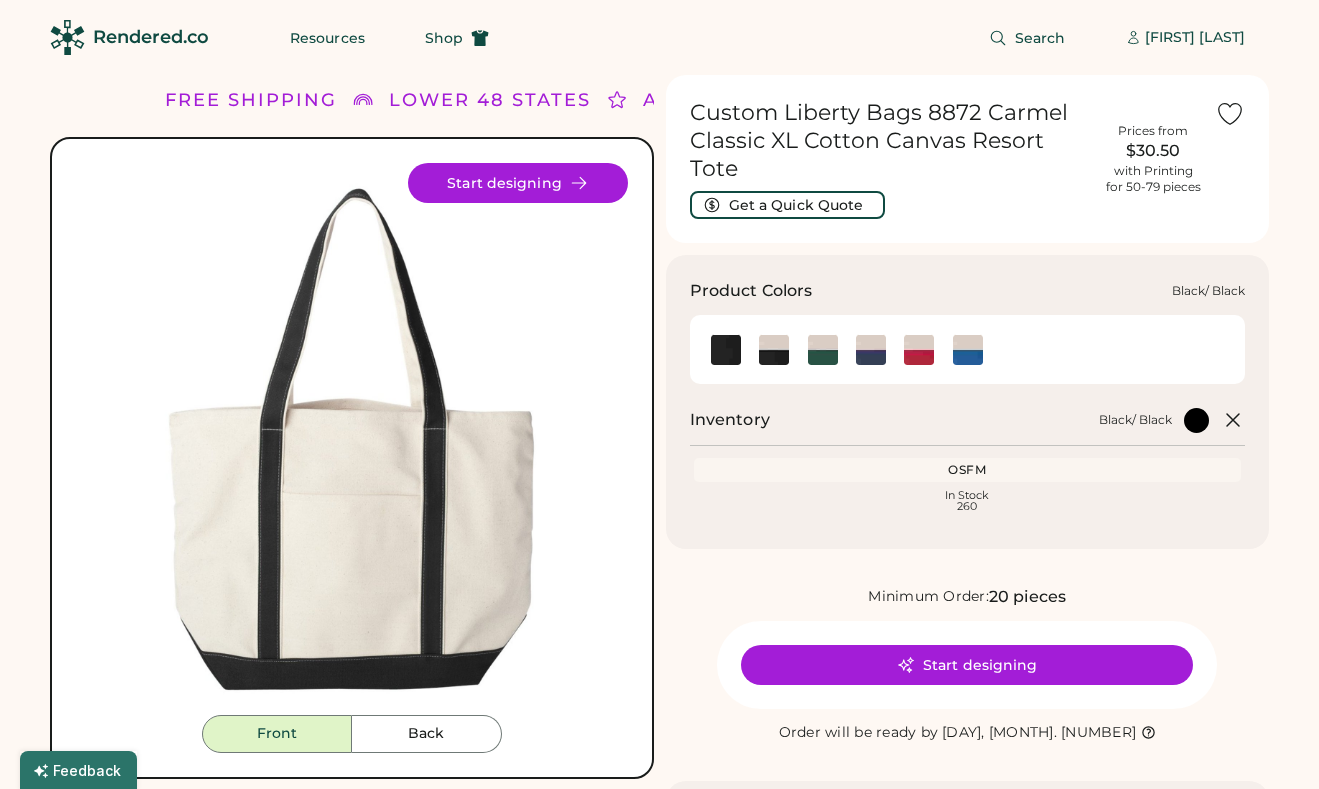 scroll, scrollTop: 0, scrollLeft: 0, axis: both 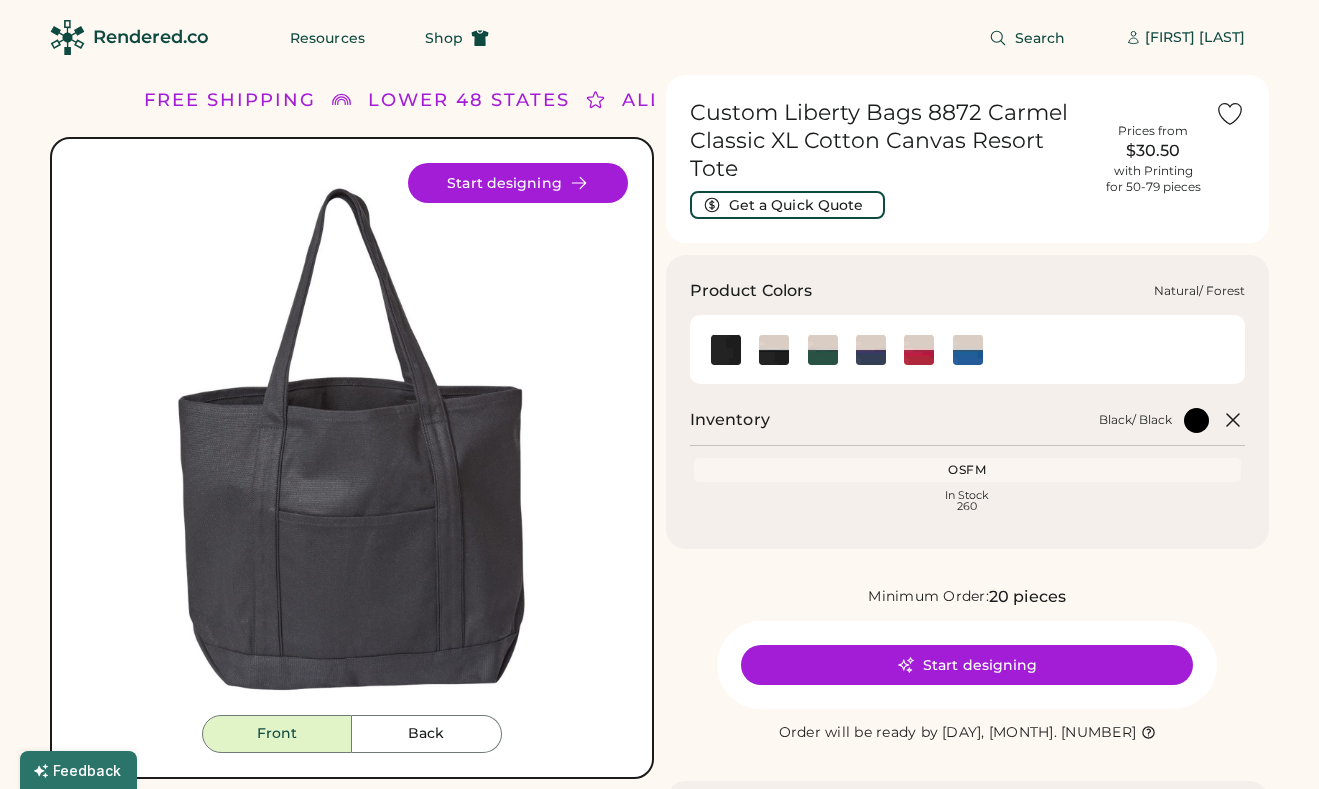 click 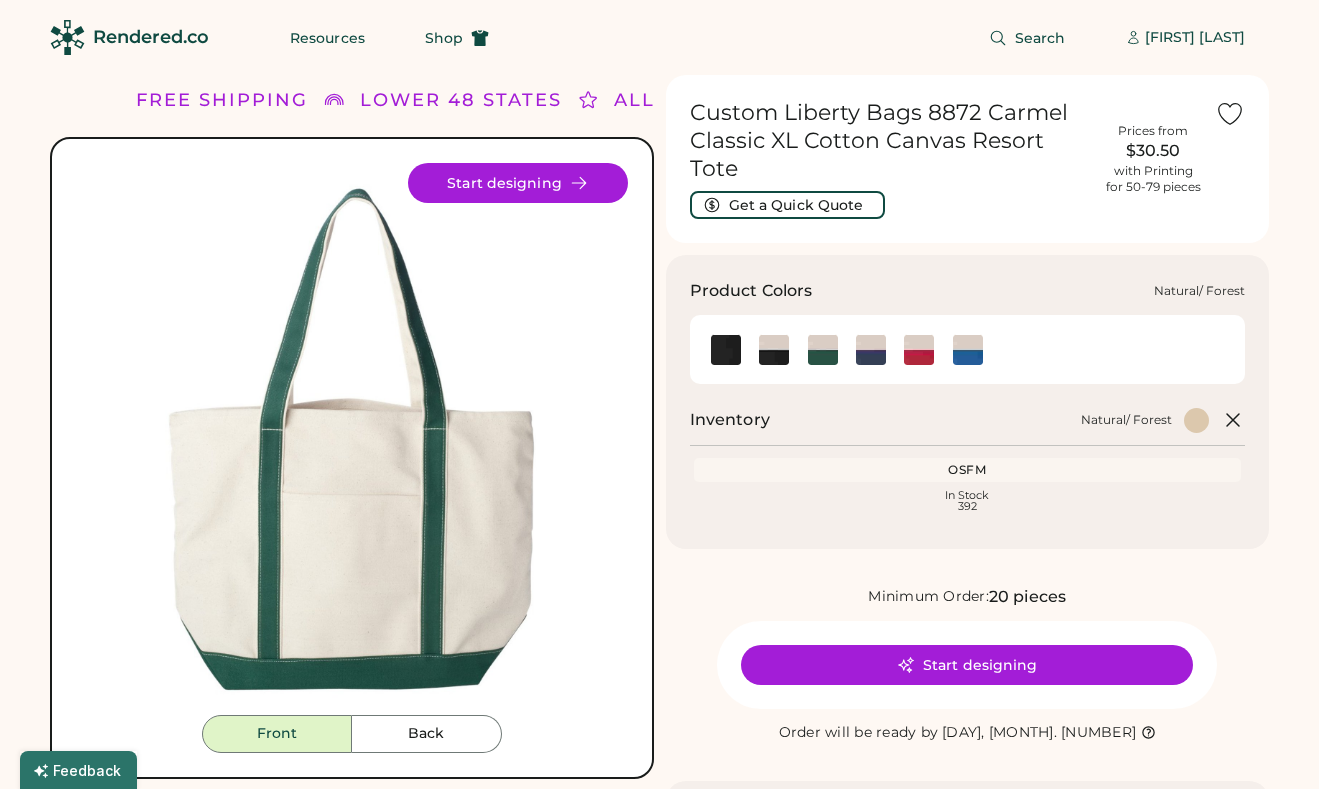 scroll, scrollTop: 0, scrollLeft: 0, axis: both 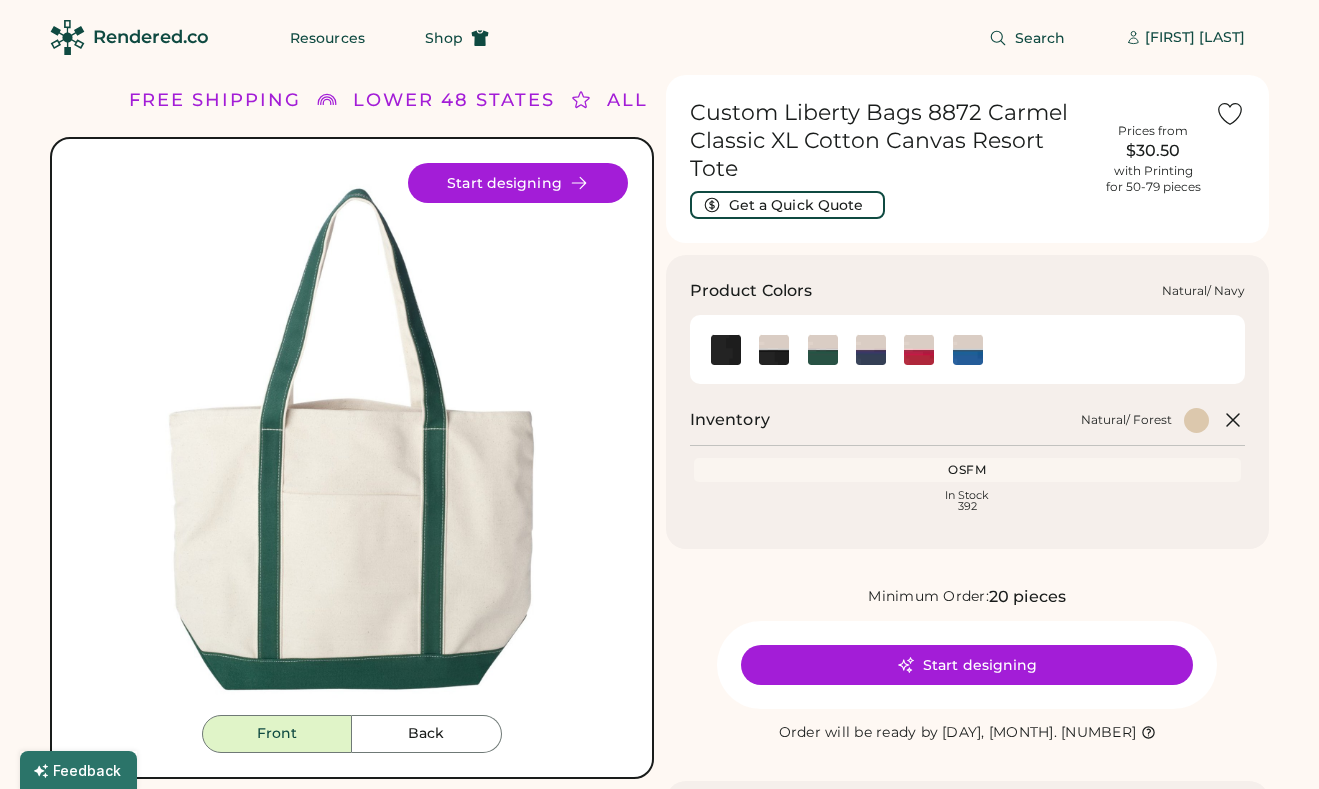 click 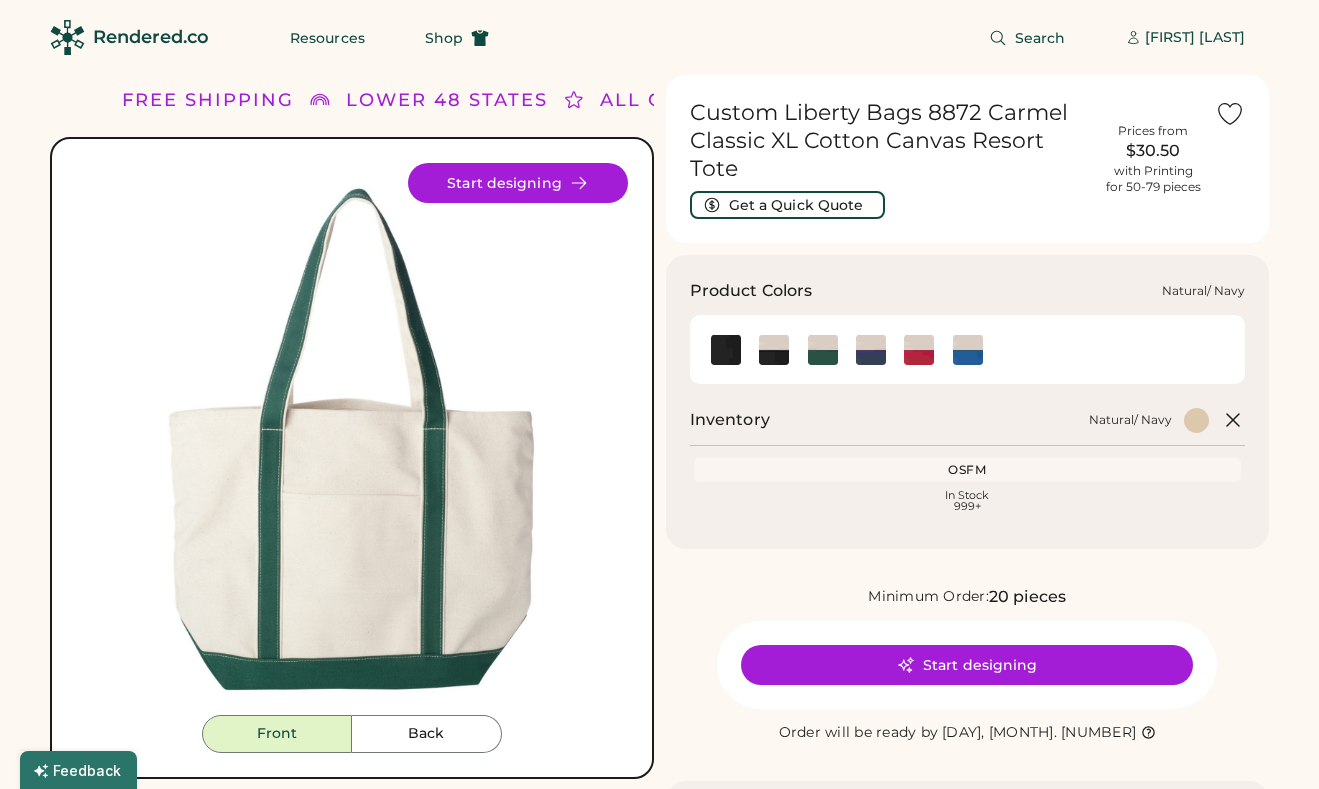 scroll, scrollTop: 0, scrollLeft: 0, axis: both 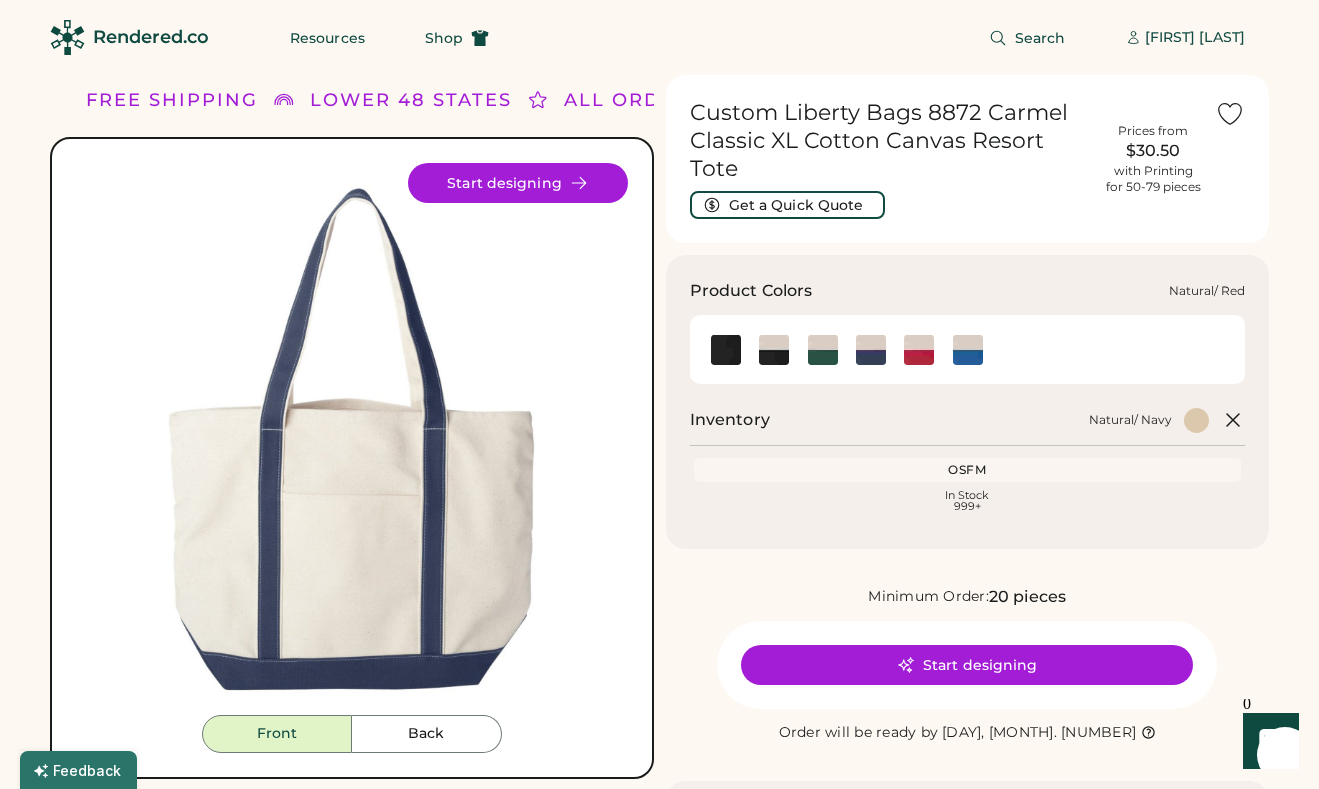 click at bounding box center (919, 349) 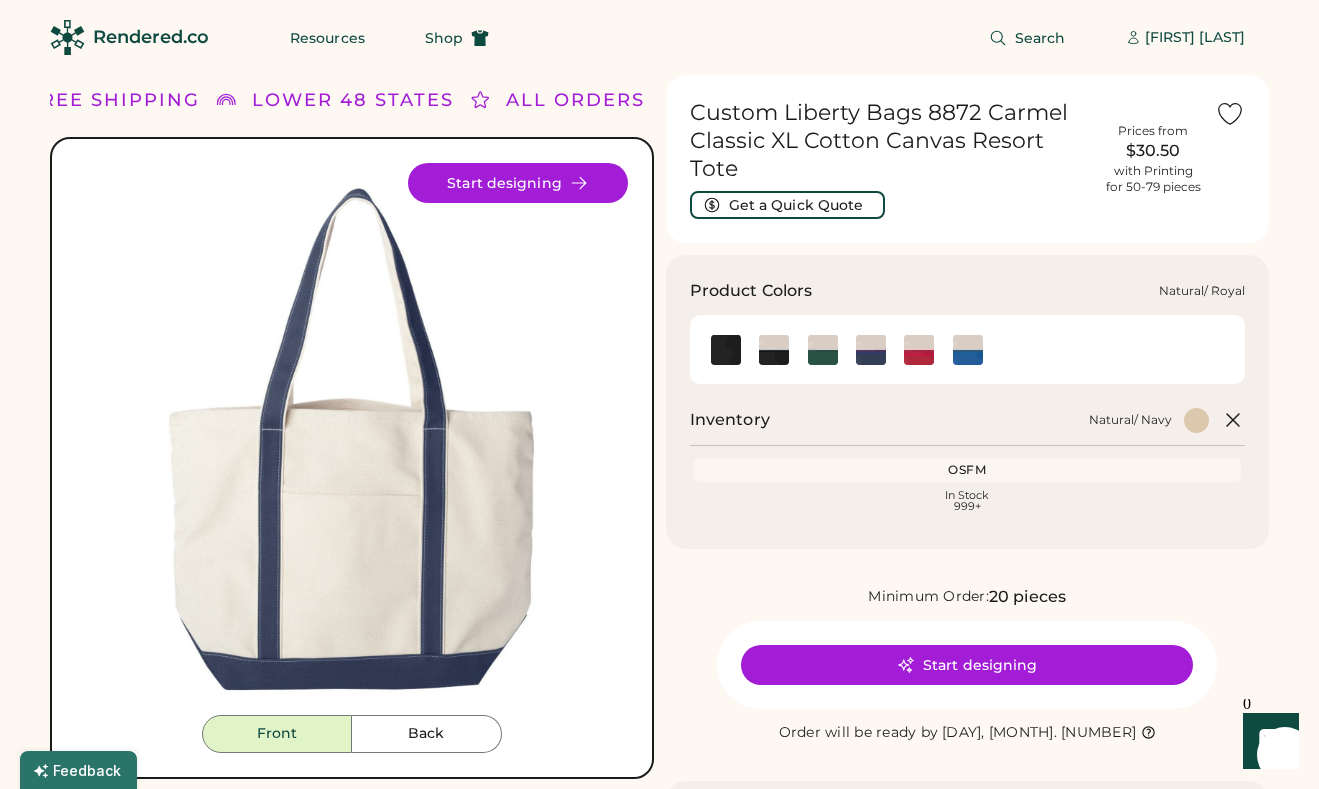 click 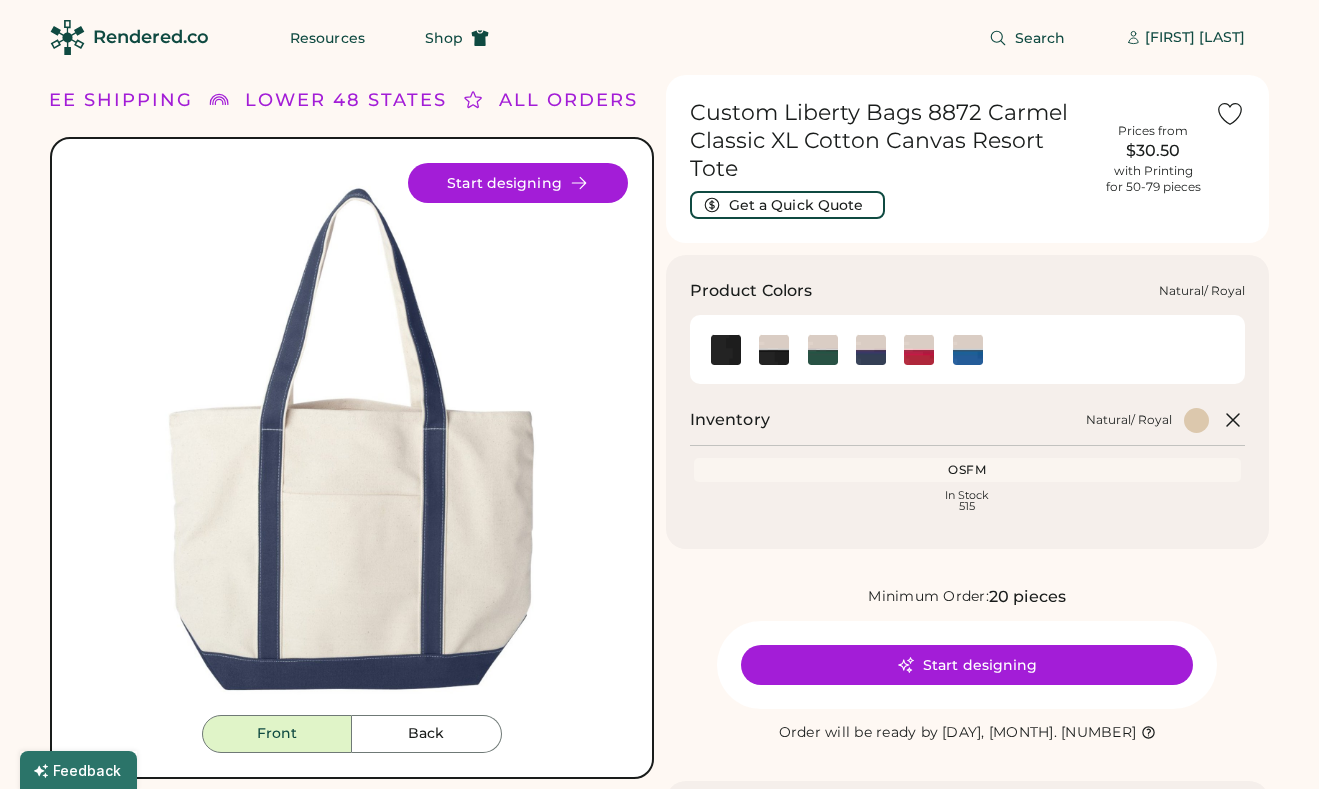 scroll, scrollTop: 0, scrollLeft: 0, axis: both 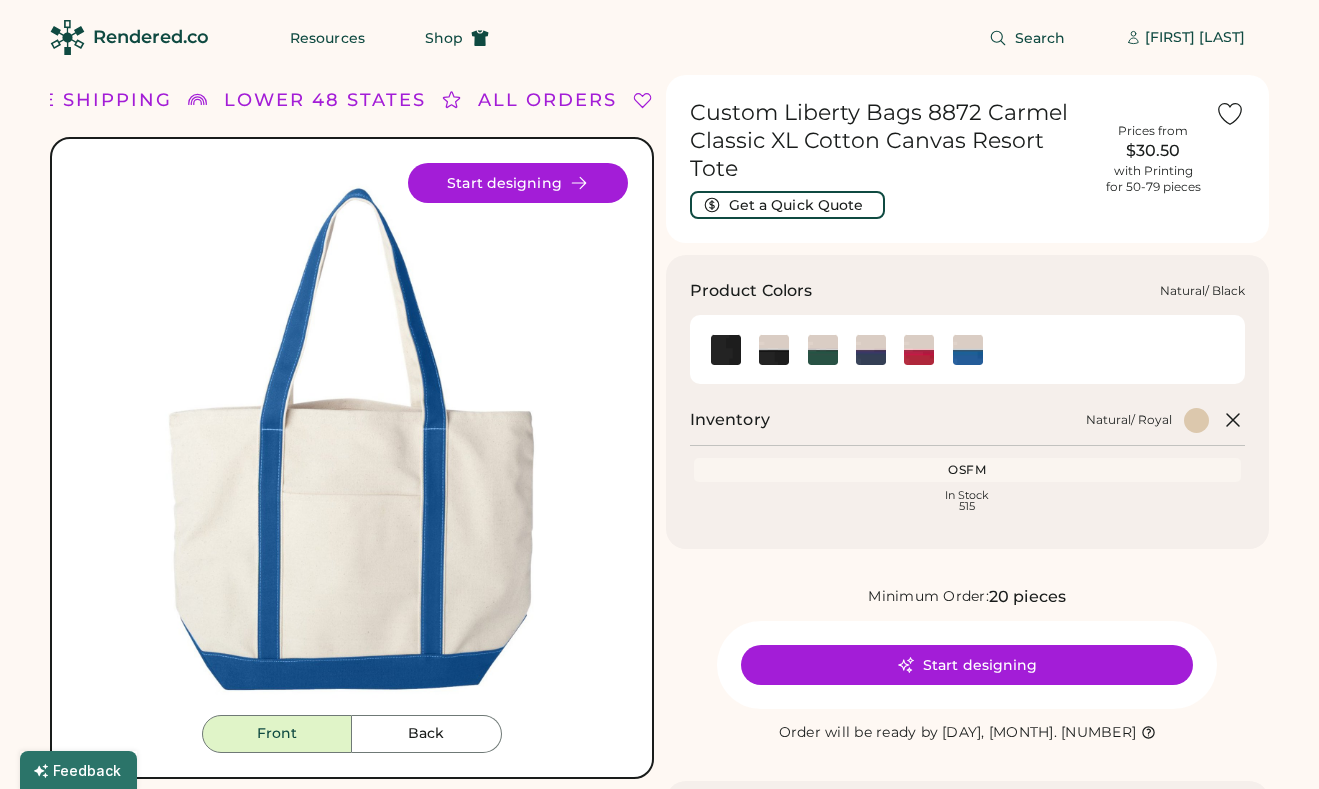 click 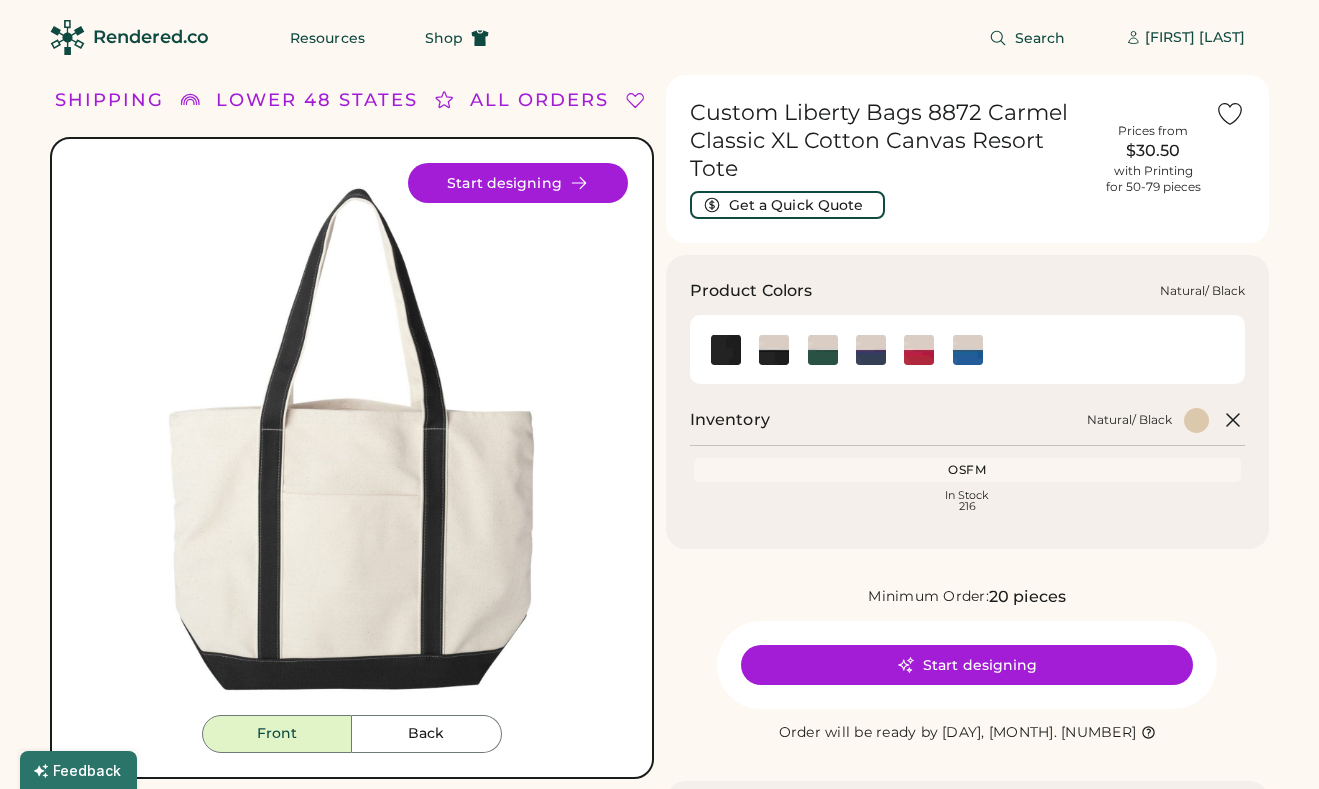 scroll, scrollTop: 0, scrollLeft: 0, axis: both 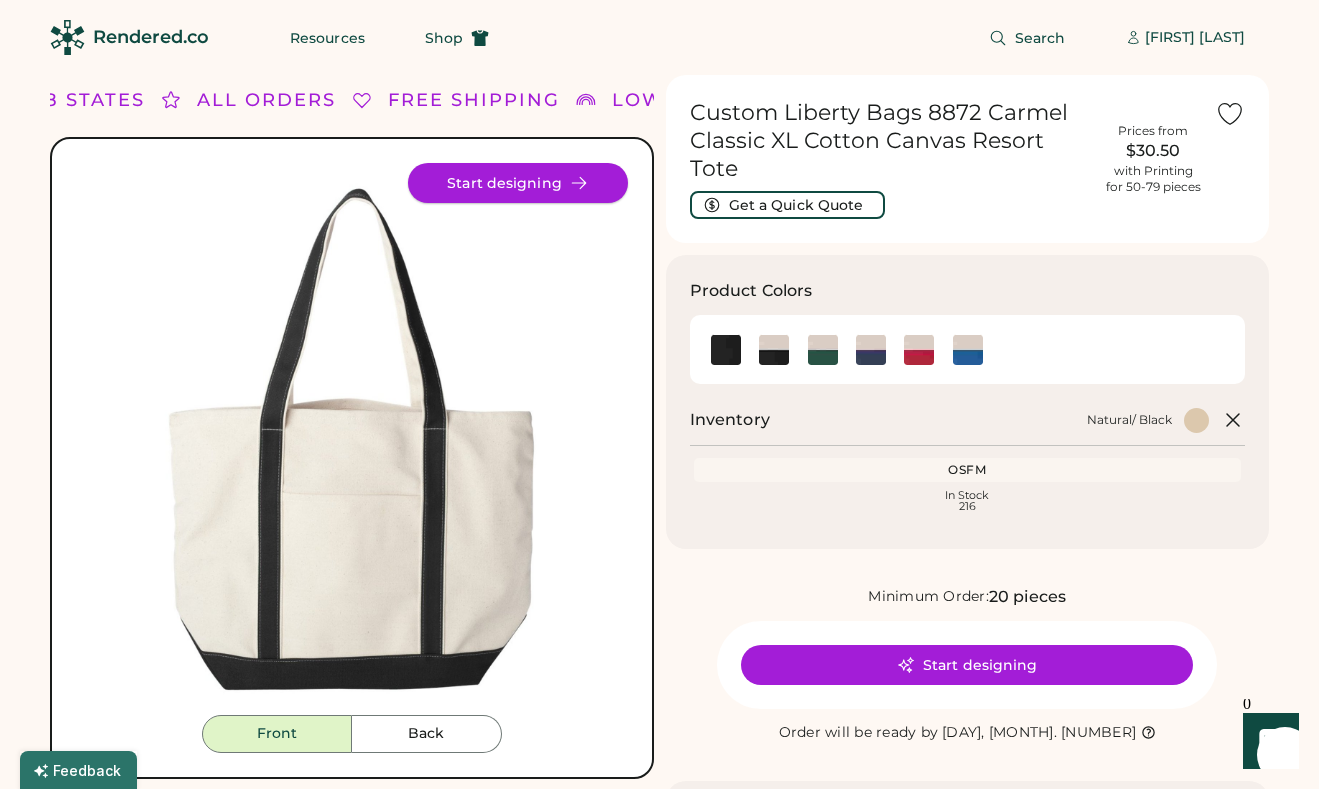 click on "Start designing" at bounding box center (518, 183) 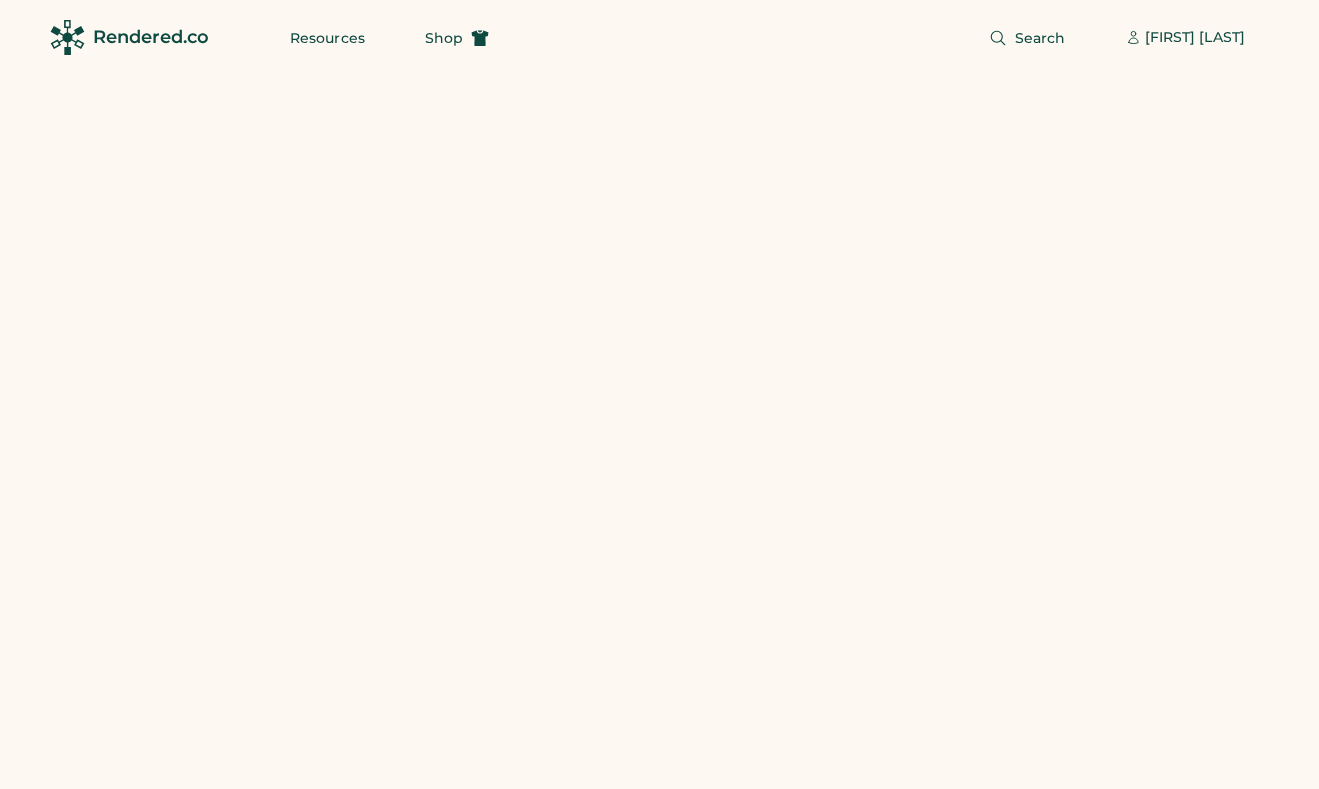 scroll, scrollTop: 0, scrollLeft: 0, axis: both 